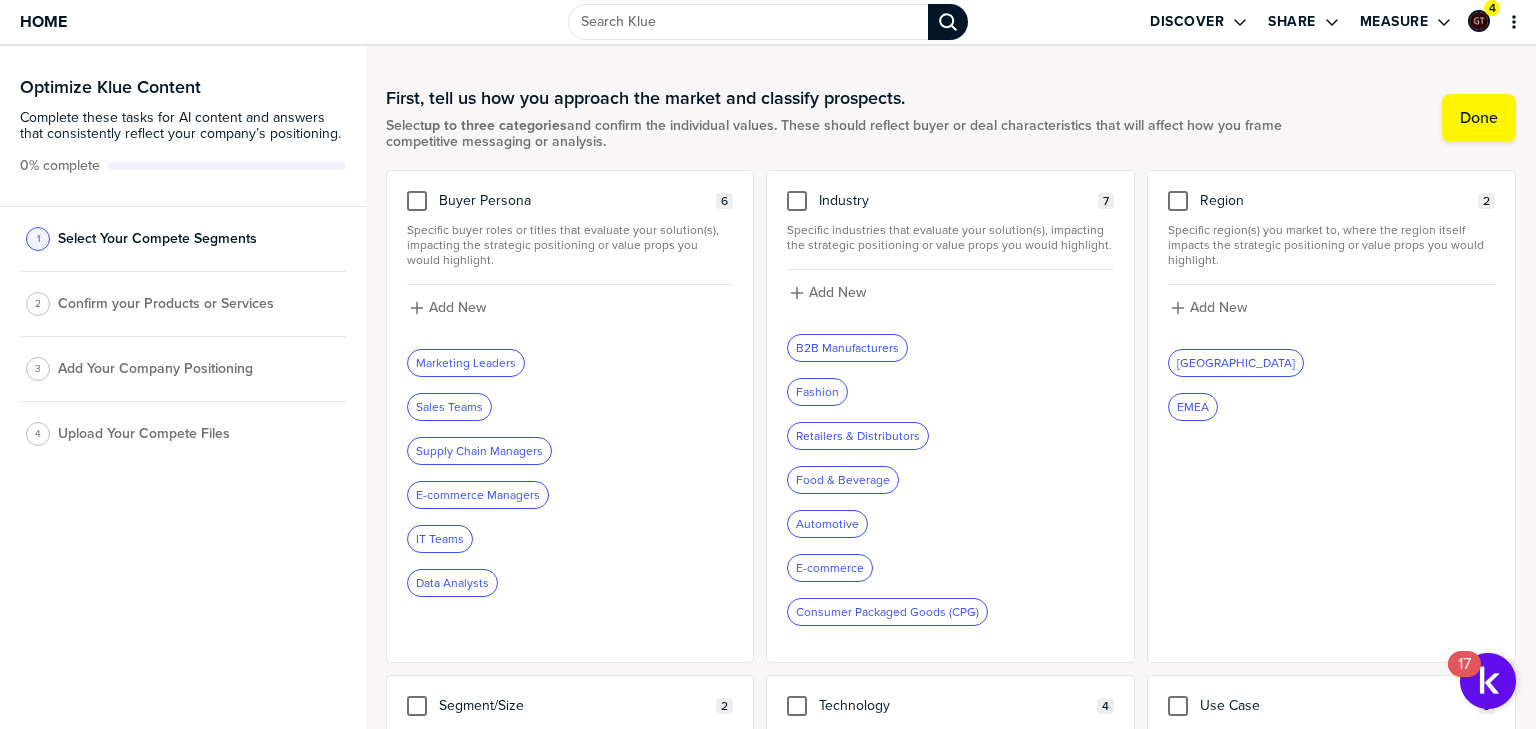 scroll, scrollTop: 0, scrollLeft: 0, axis: both 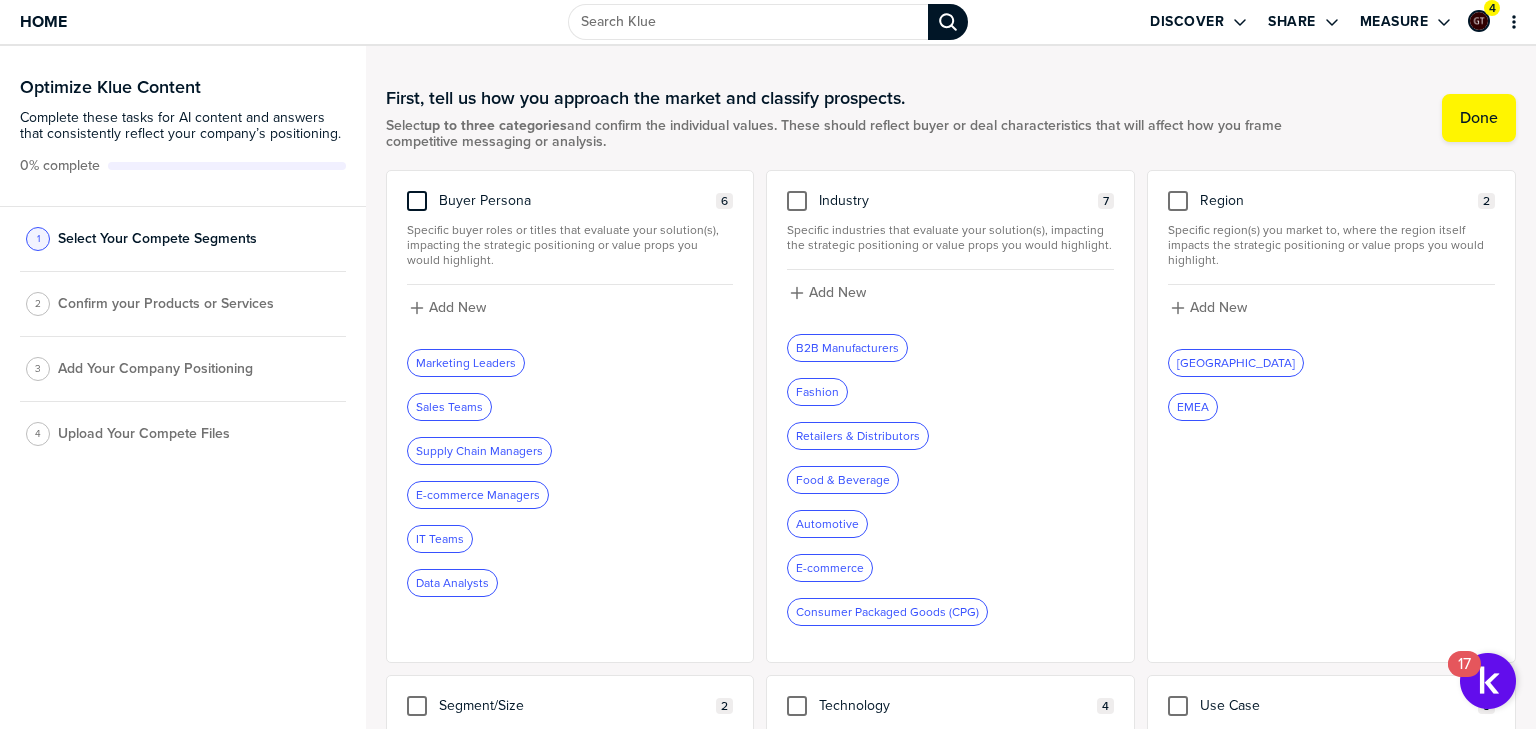 click at bounding box center [417, 201] 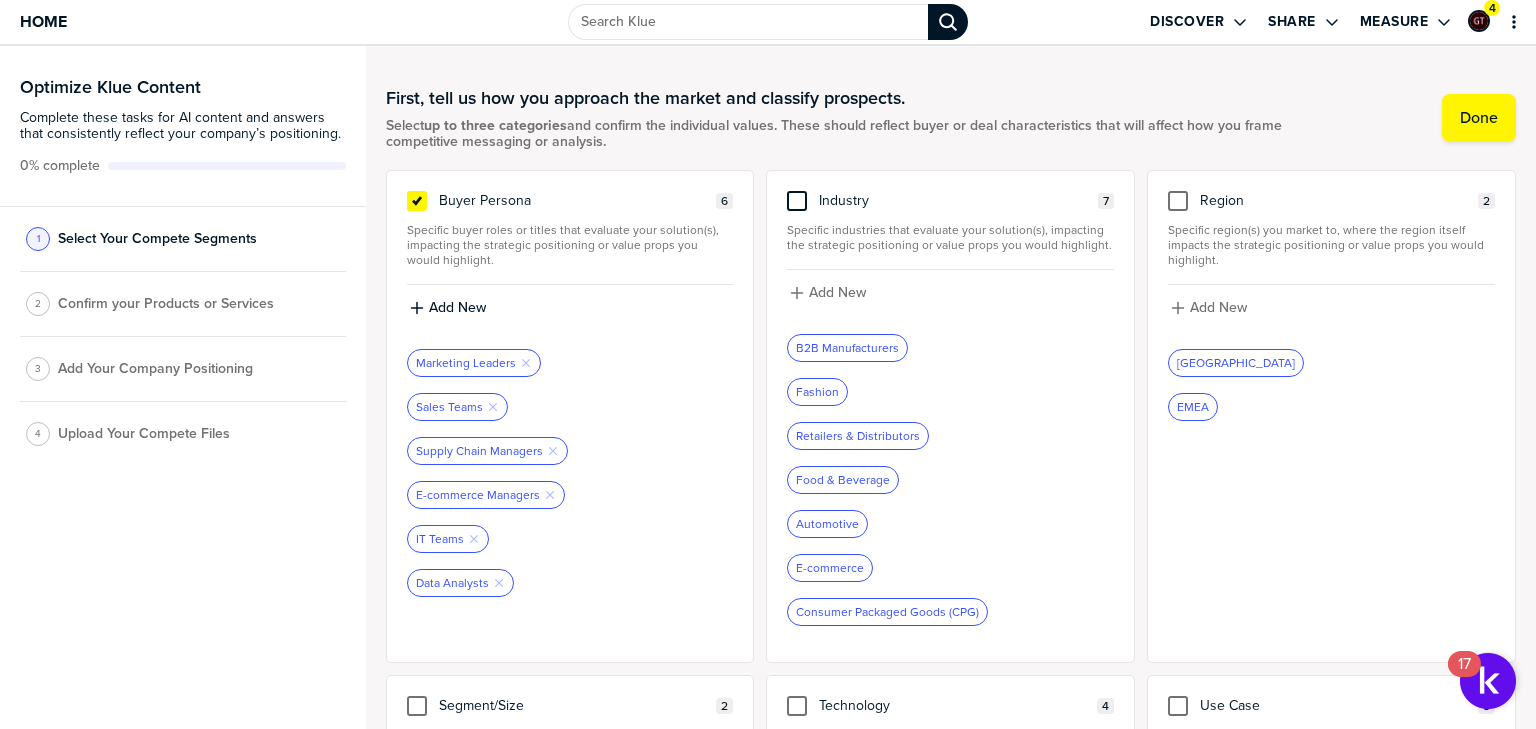 click at bounding box center [797, 201] 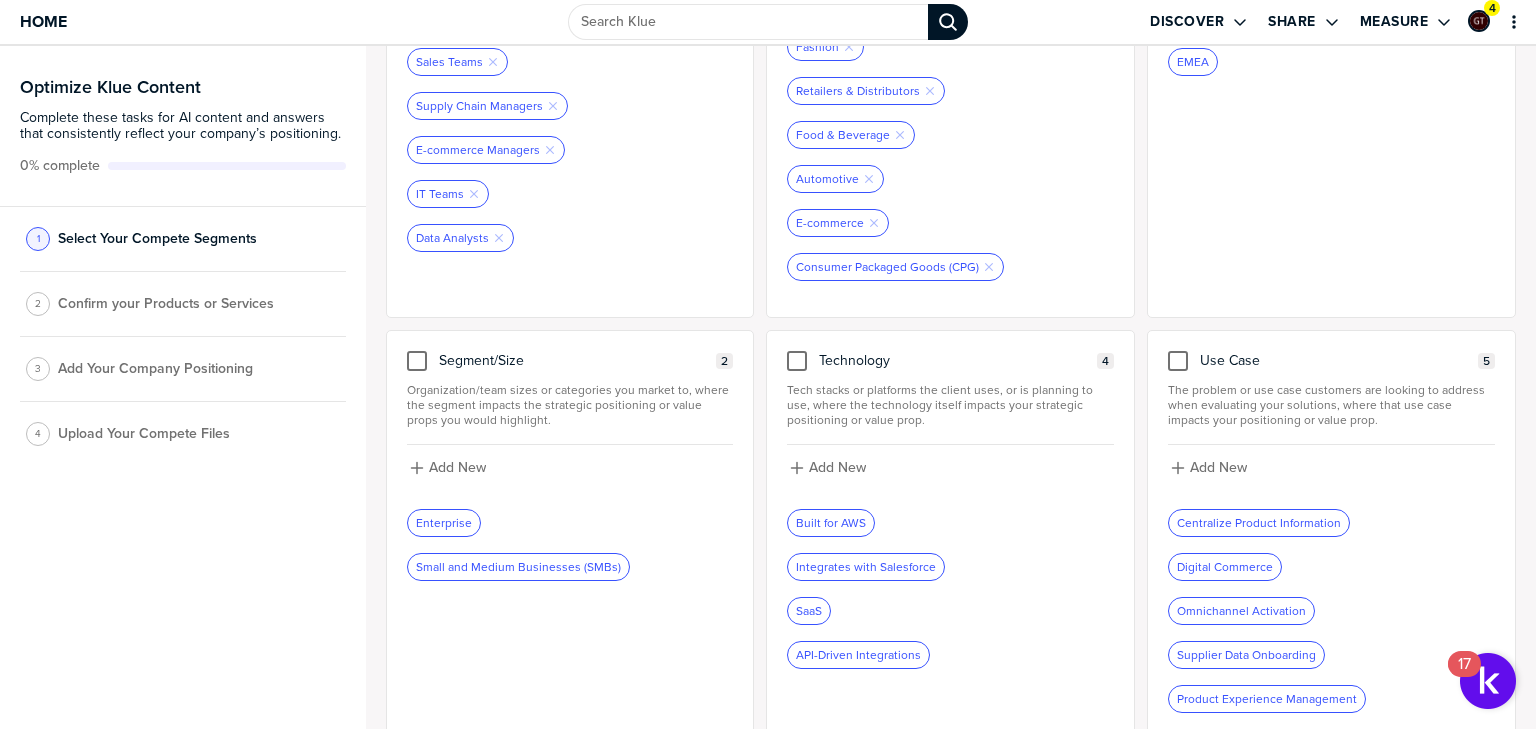 scroll, scrollTop: 360, scrollLeft: 0, axis: vertical 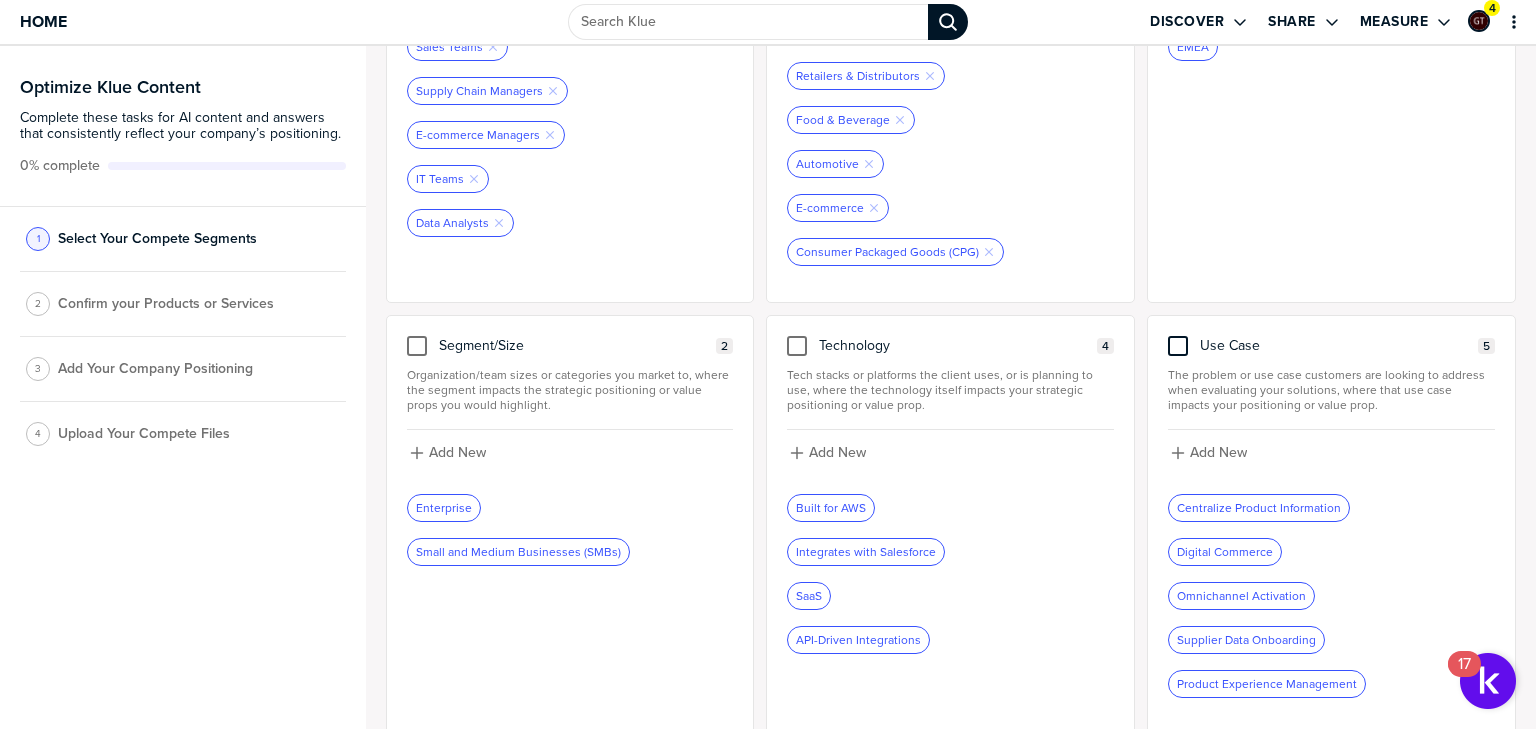 click at bounding box center (1178, 346) 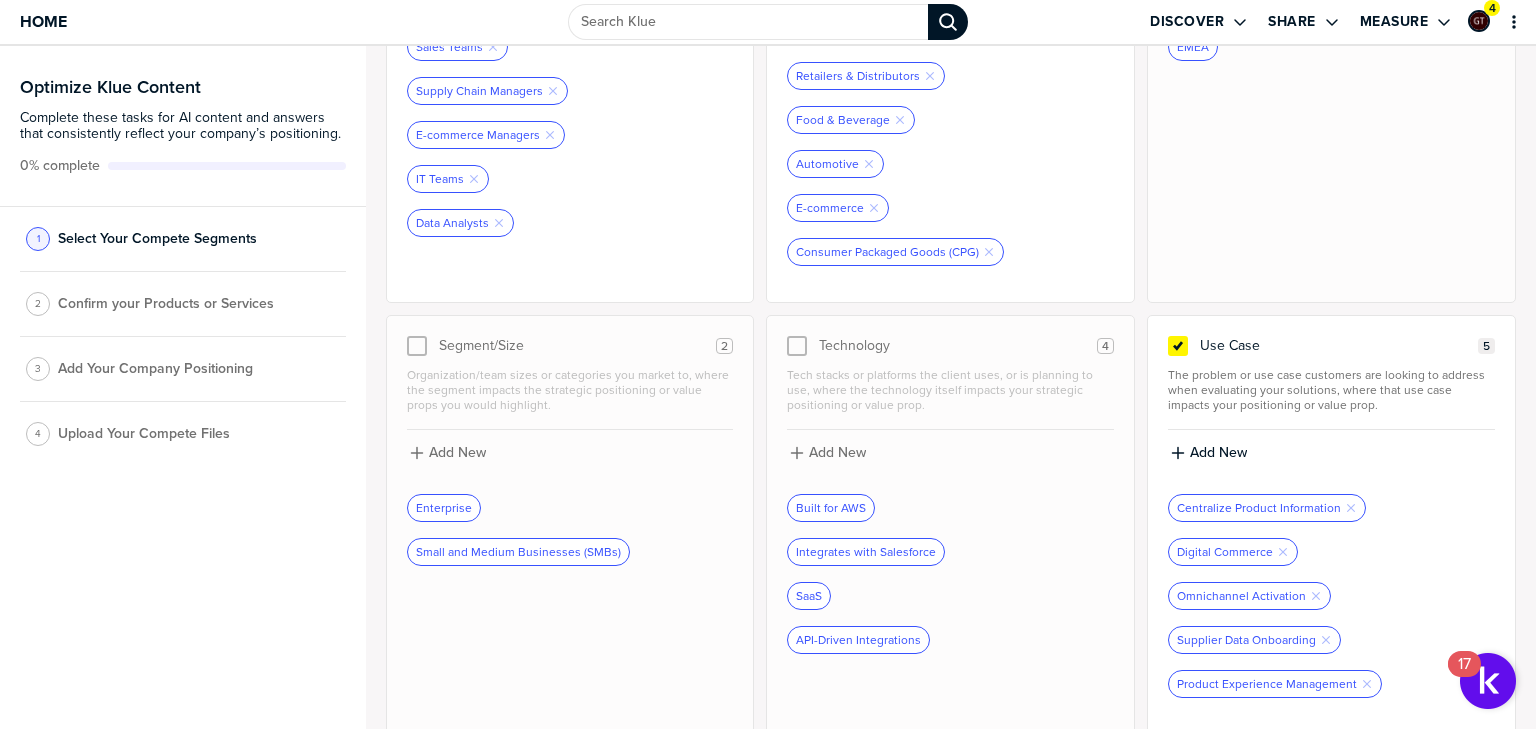 scroll, scrollTop: 0, scrollLeft: 0, axis: both 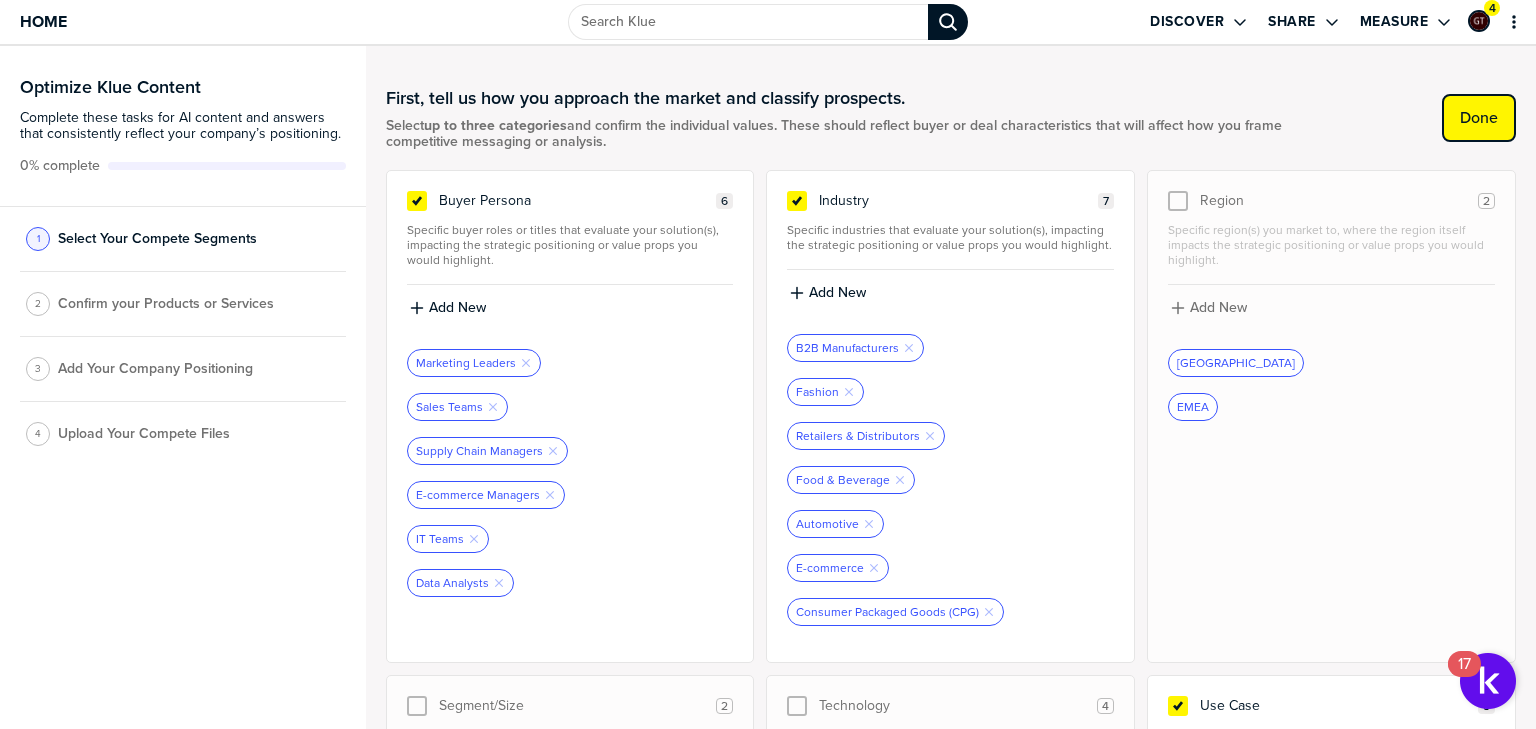 click on "Done" at bounding box center (1479, 118) 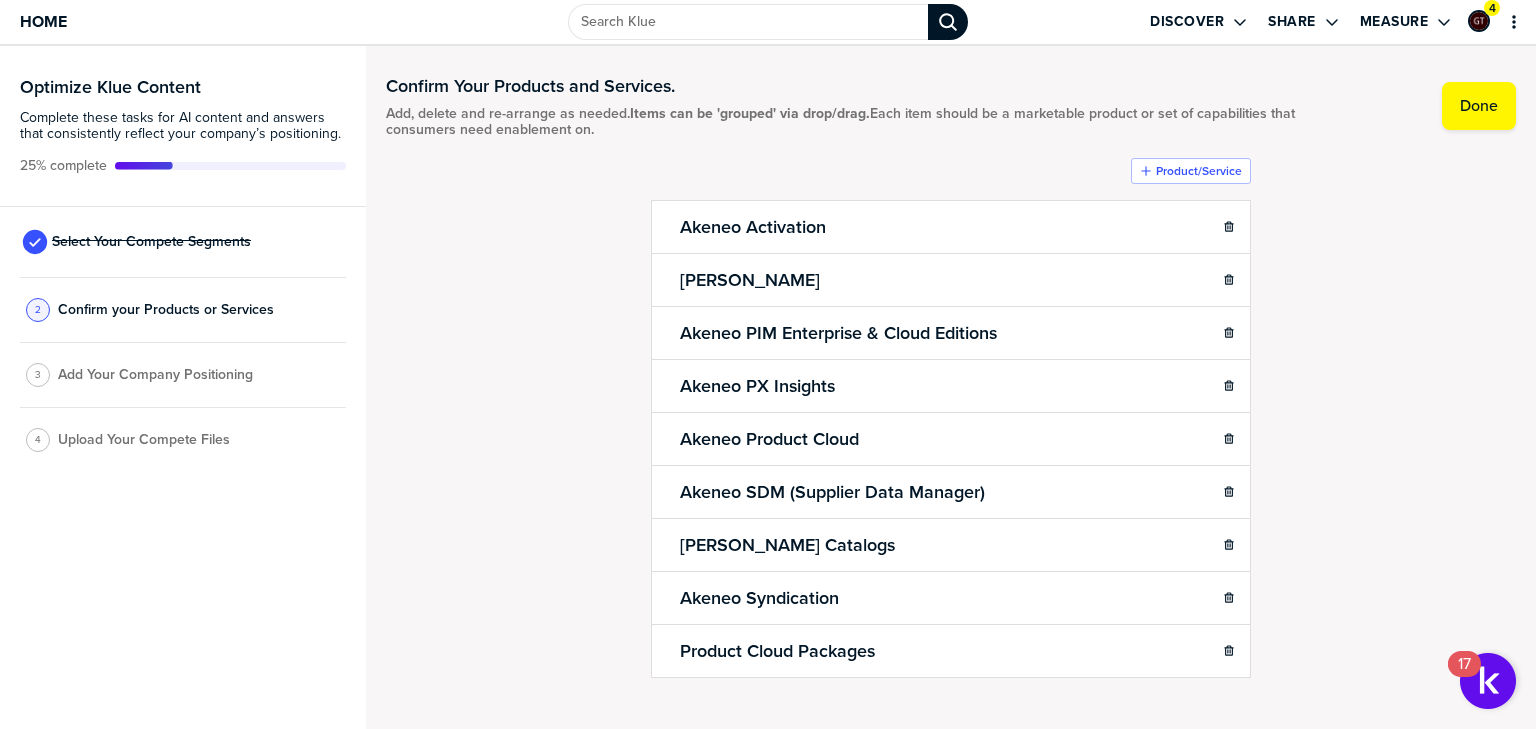 scroll, scrollTop: 0, scrollLeft: 0, axis: both 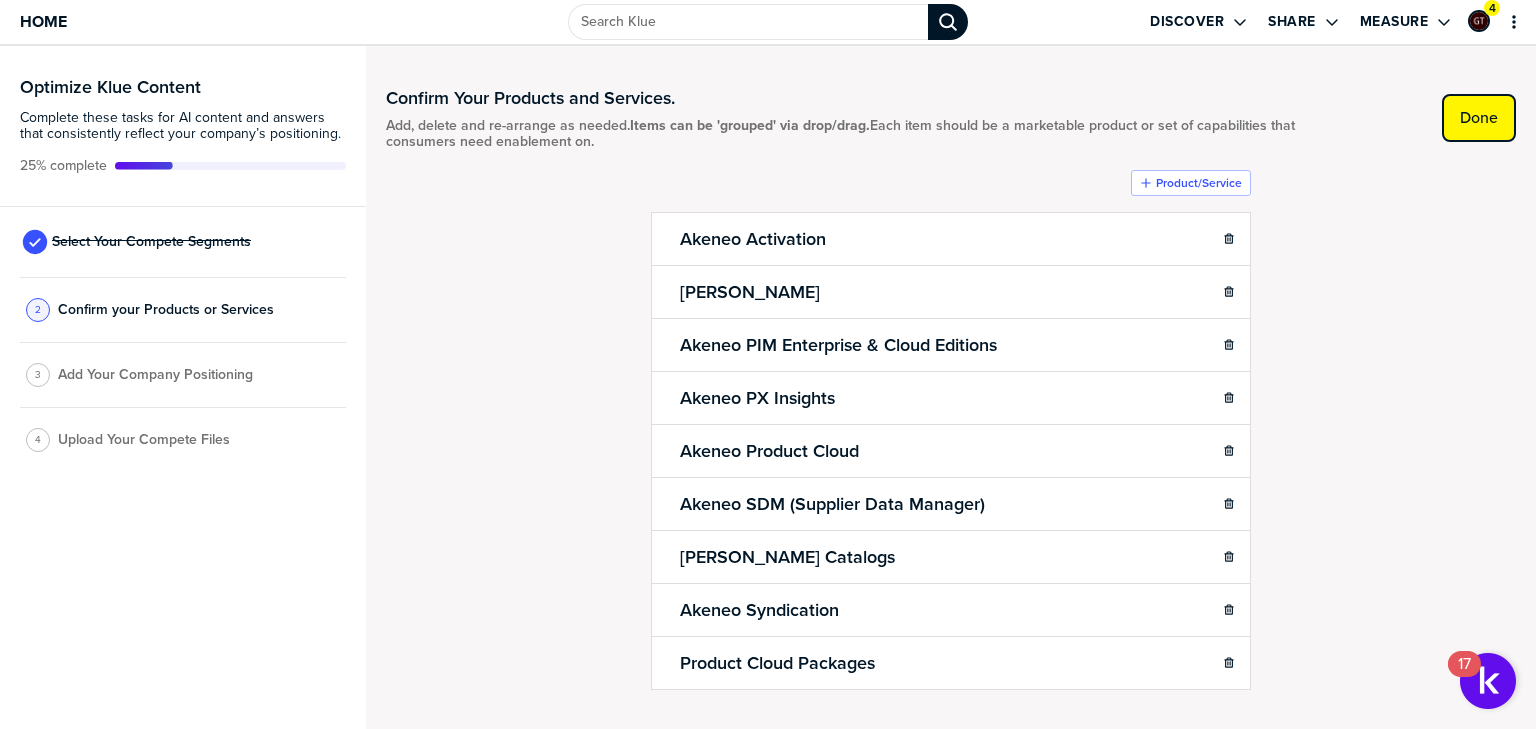 click on "Done" at bounding box center (1479, 118) 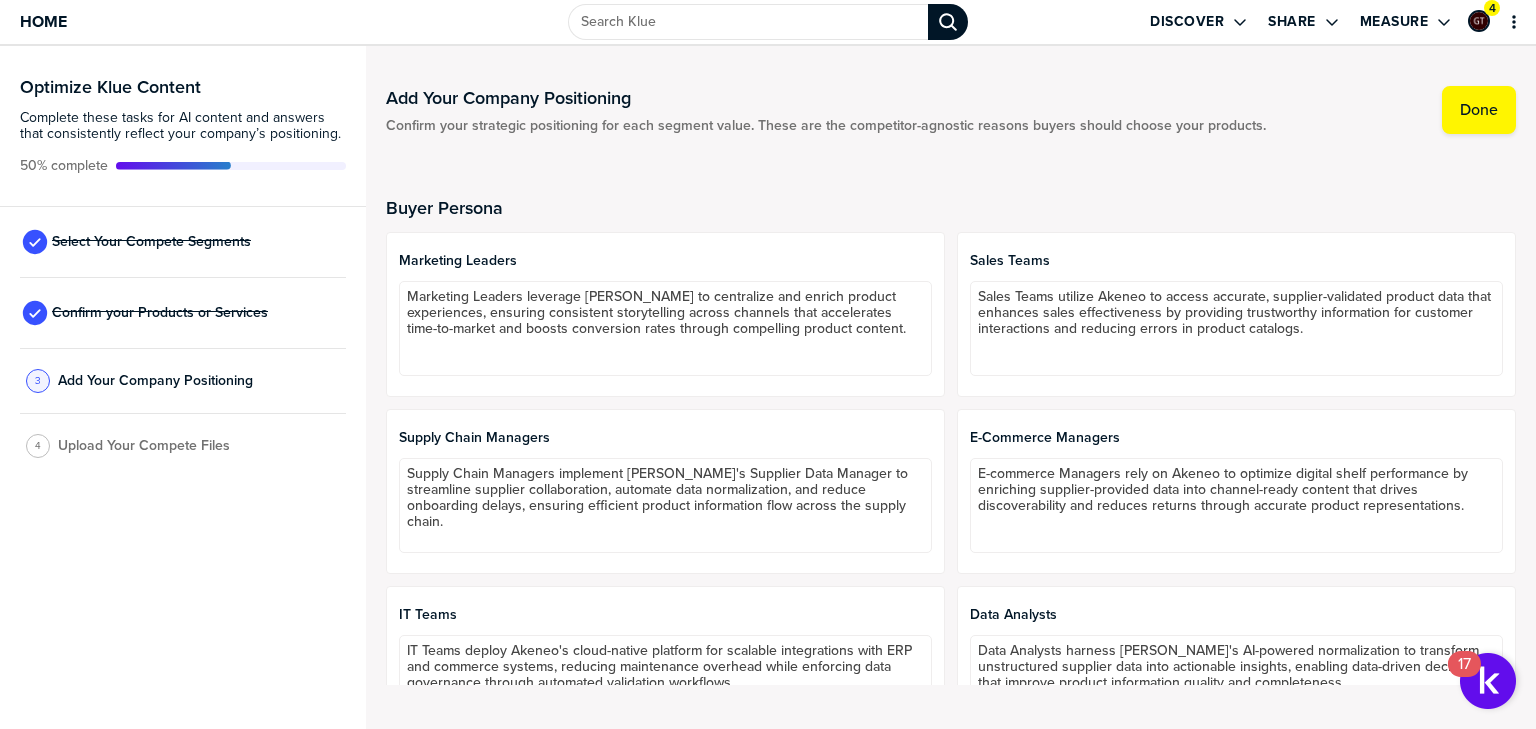 click on "Optimize Klue Content Complete these tasks for AI content and answers that consistently reflect your company’s positioning. 50% complete Select Your Compete Segments Confirm your Products or Services 3 Add Your Company Positioning 4 Upload Your Compete Files" at bounding box center [183, 387] 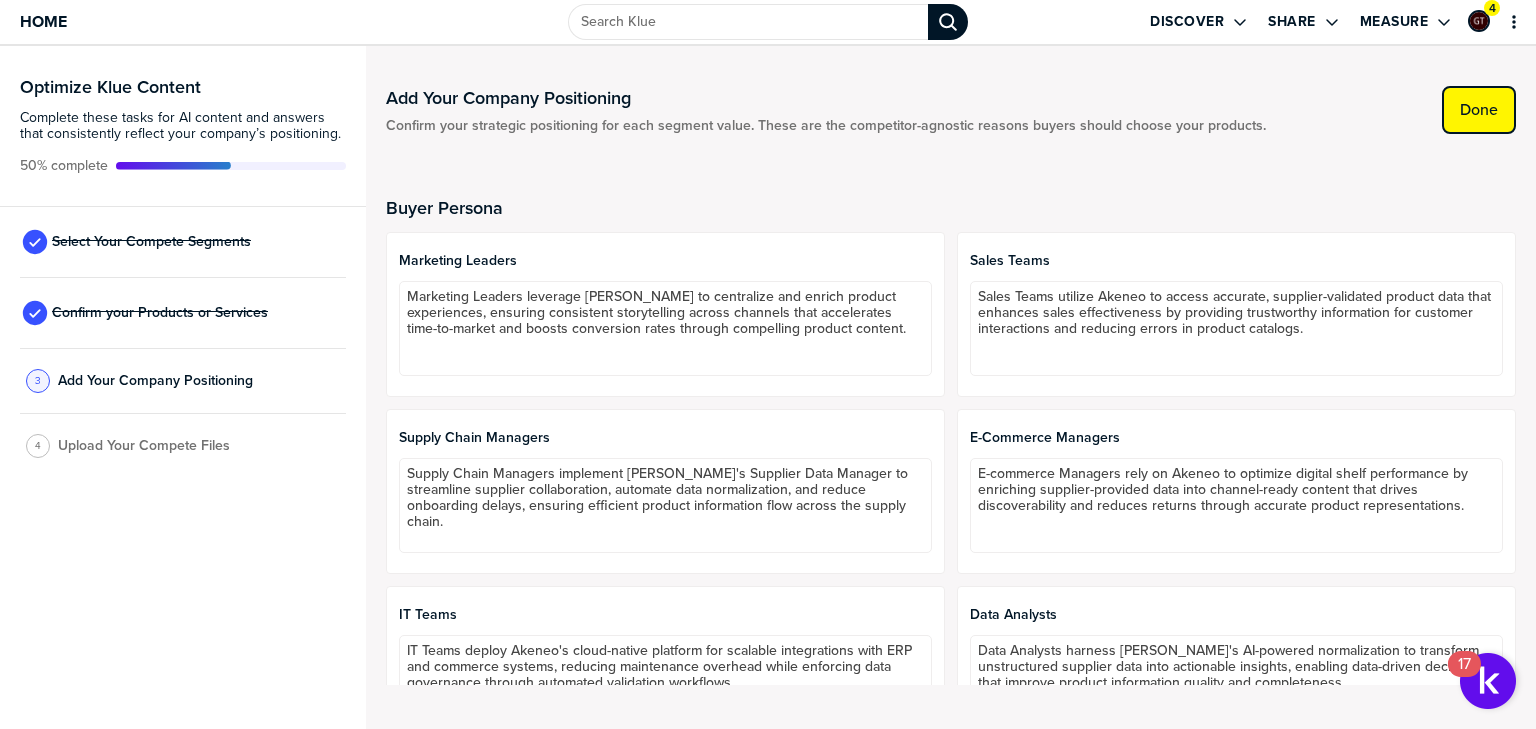 click on "Done" at bounding box center [1479, 110] 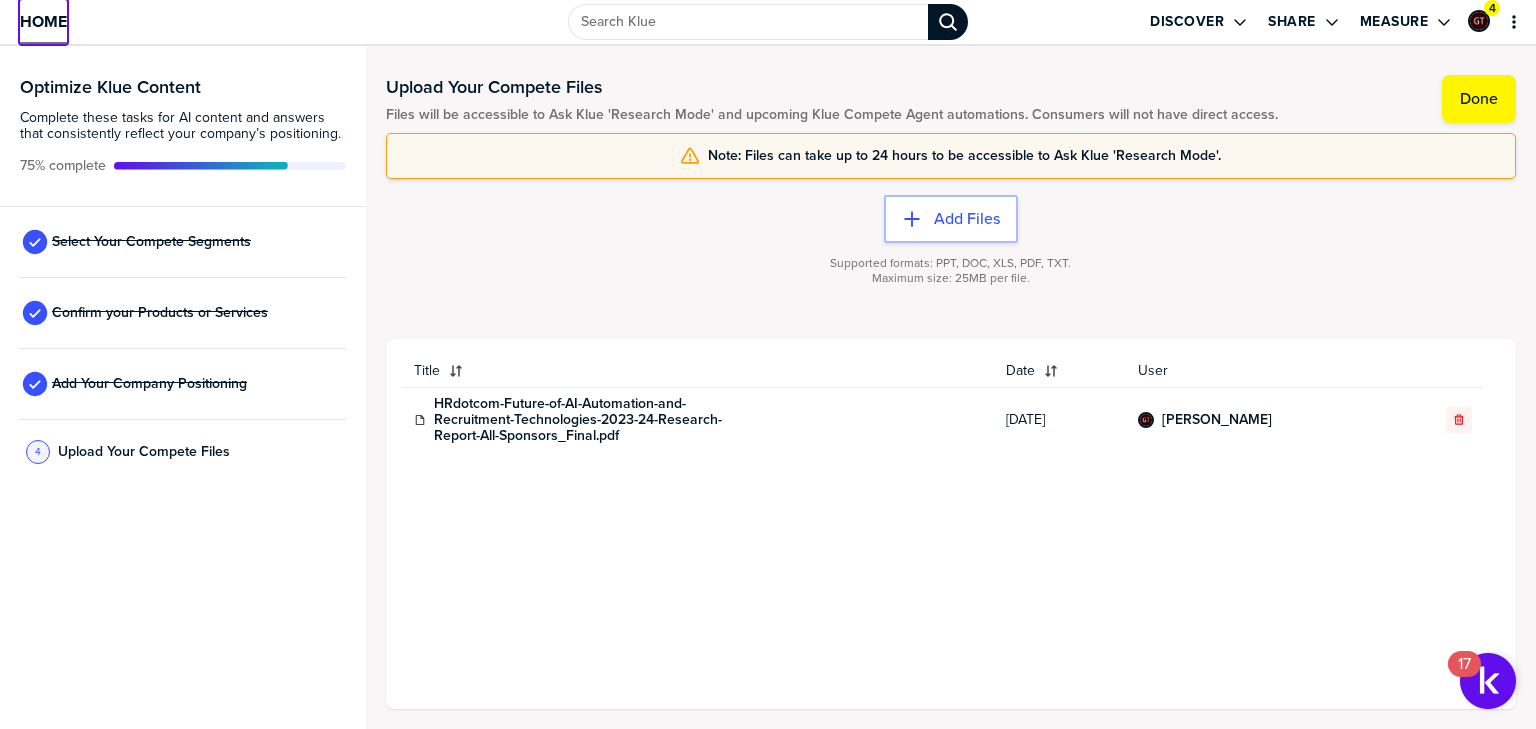 click on "Home" at bounding box center (43, 21) 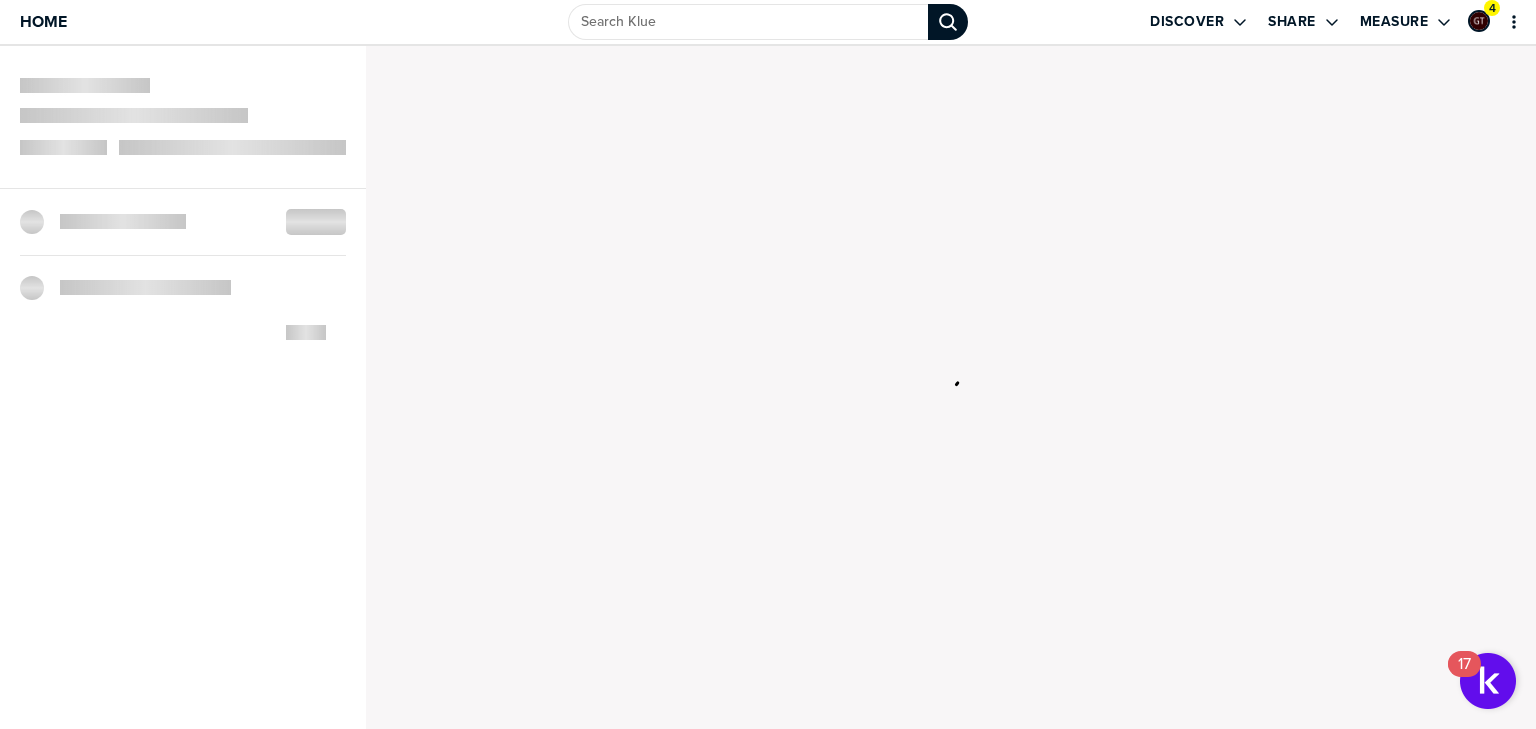 scroll, scrollTop: 0, scrollLeft: 0, axis: both 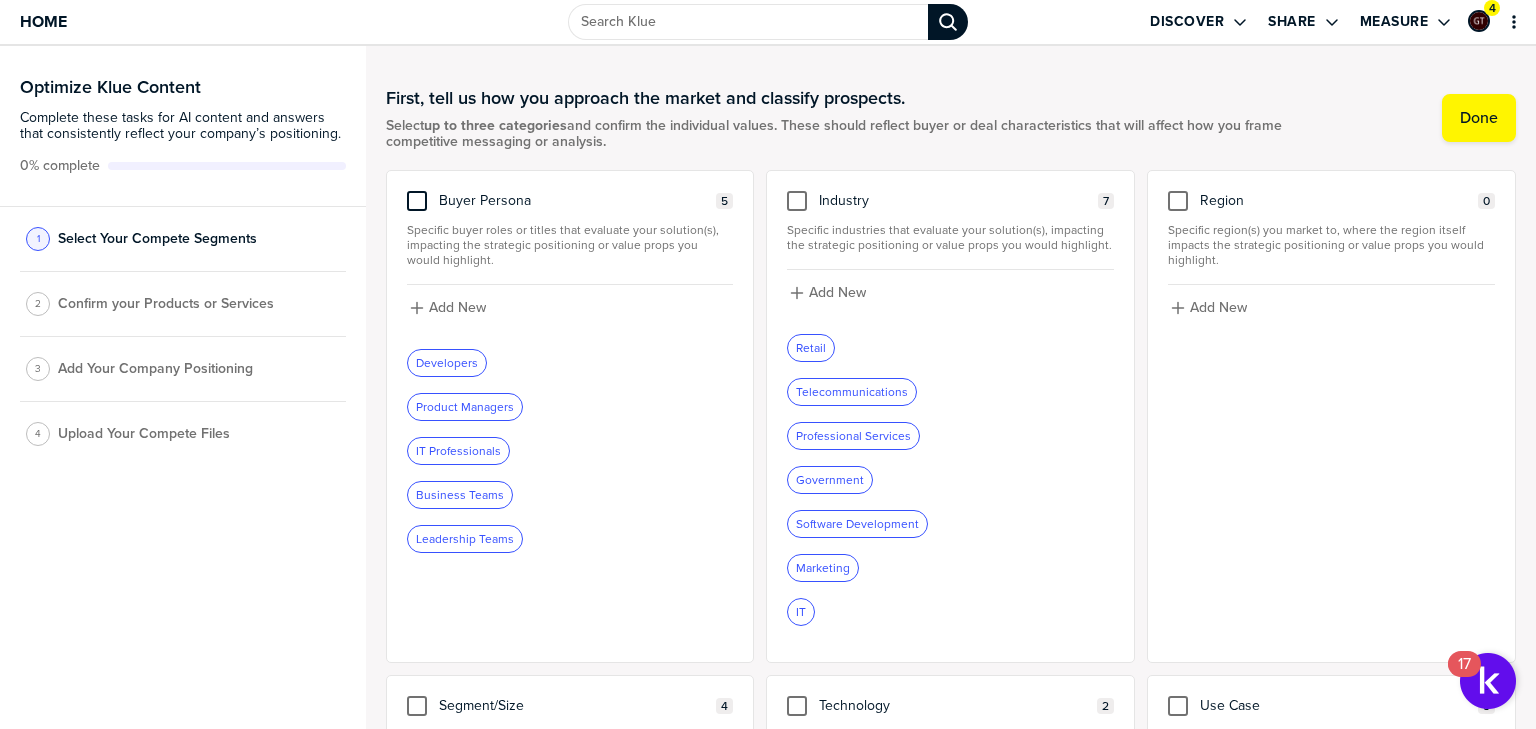 click at bounding box center [417, 201] 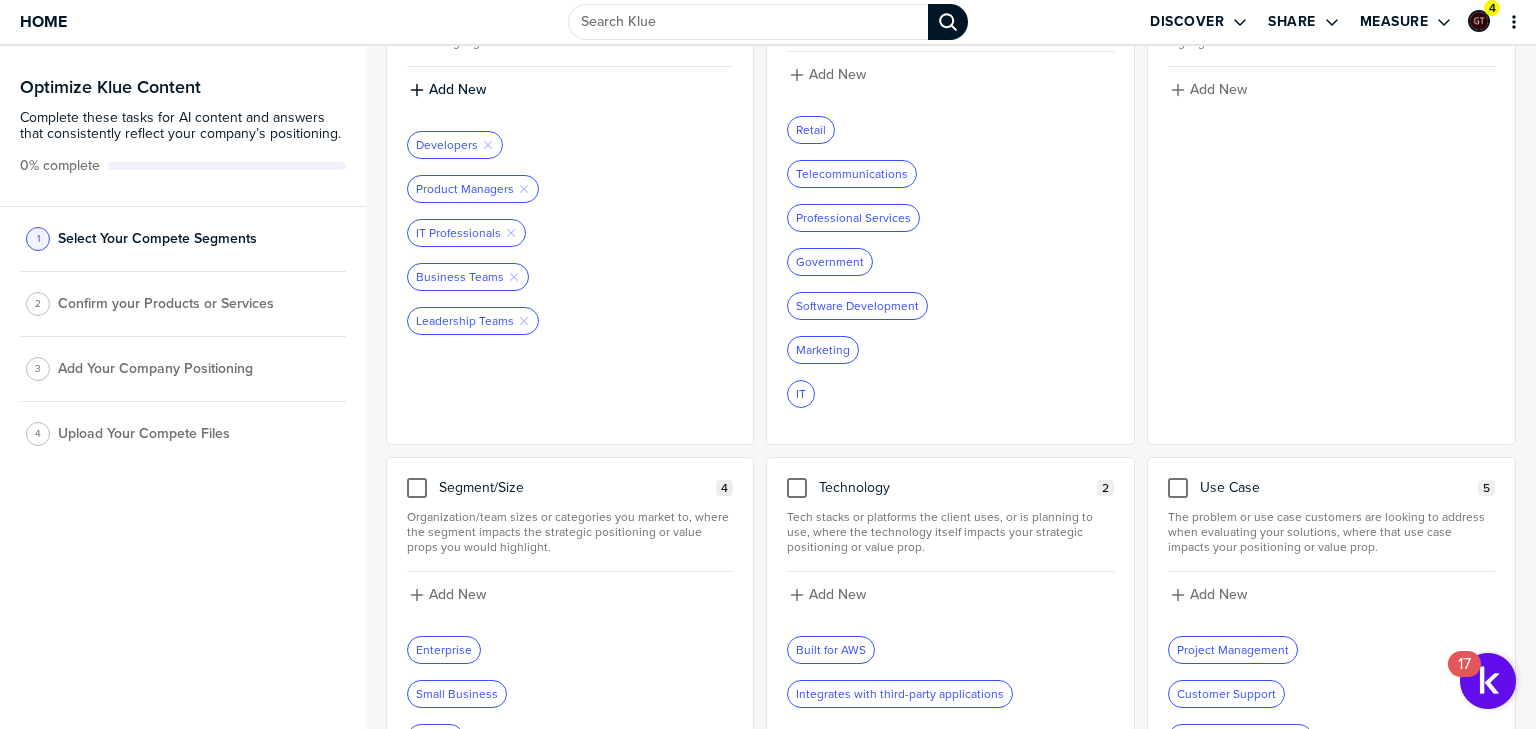 scroll, scrollTop: 360, scrollLeft: 0, axis: vertical 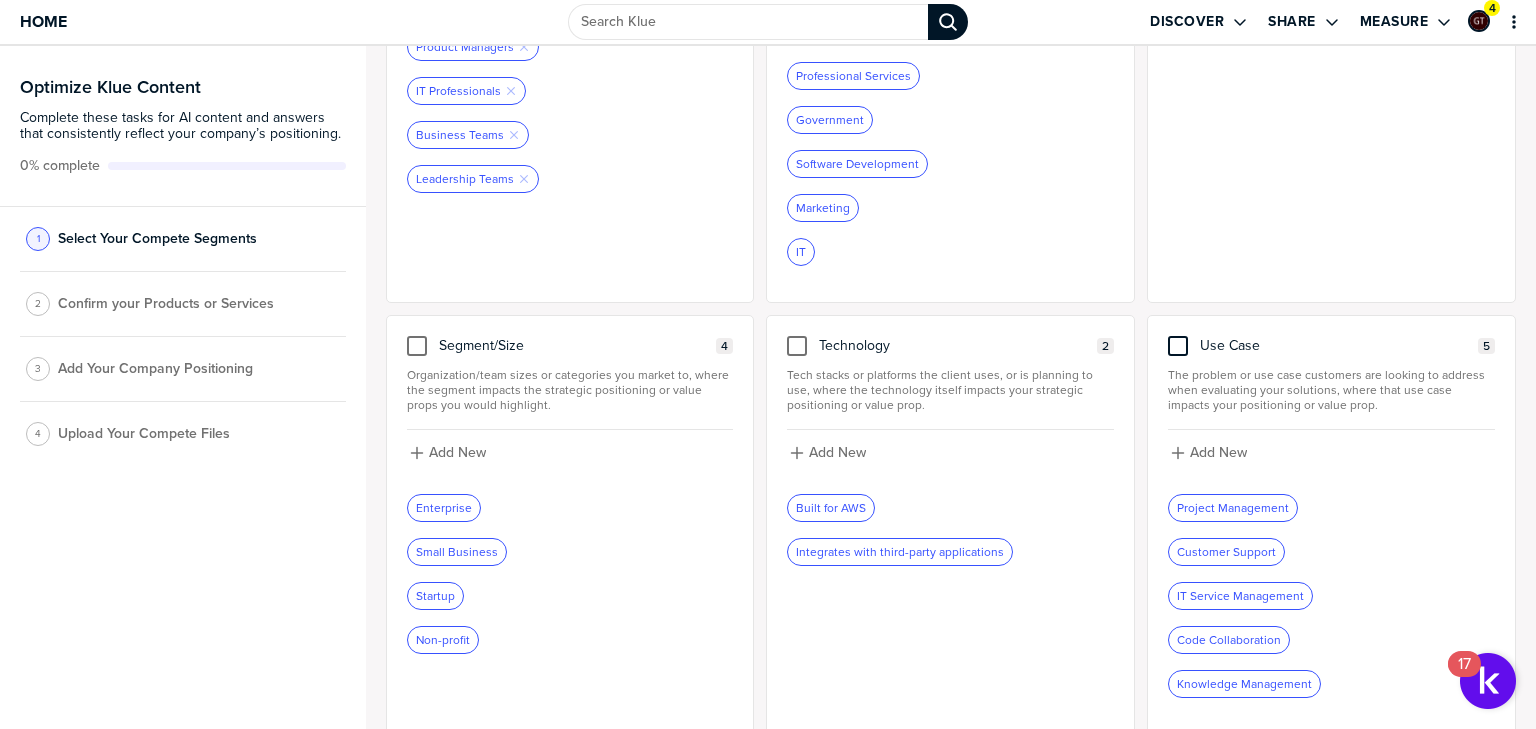 click at bounding box center [1178, 346] 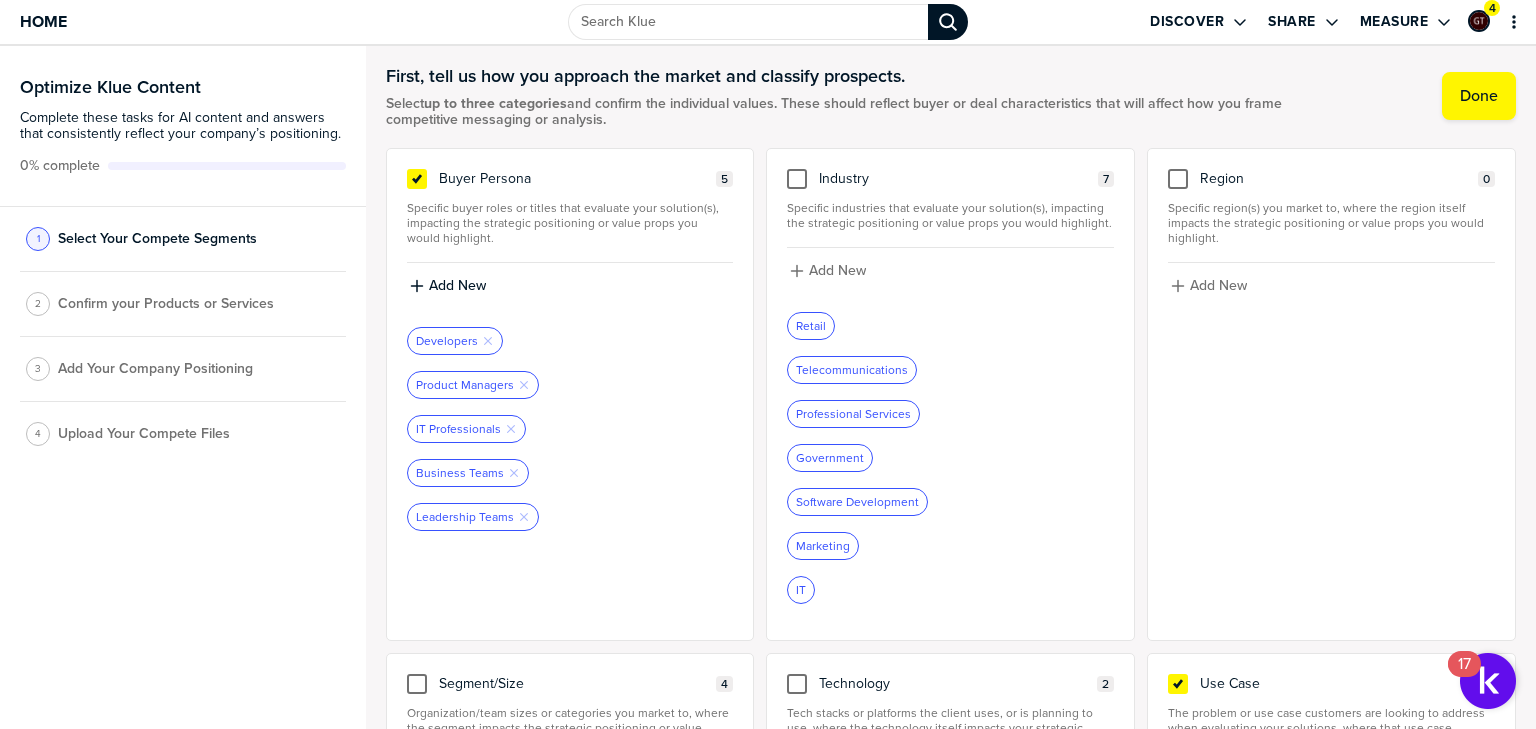 scroll, scrollTop: 0, scrollLeft: 0, axis: both 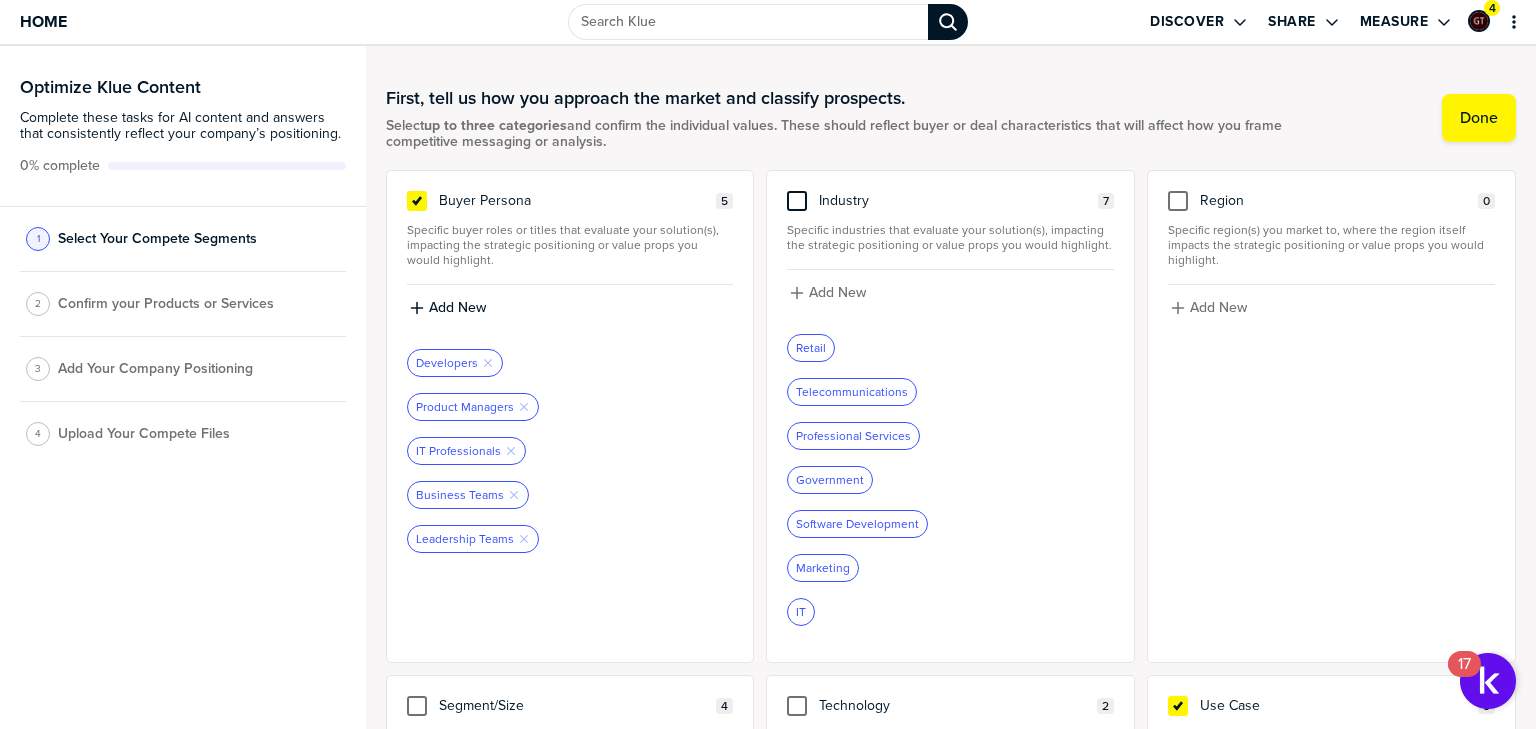 click at bounding box center (797, 201) 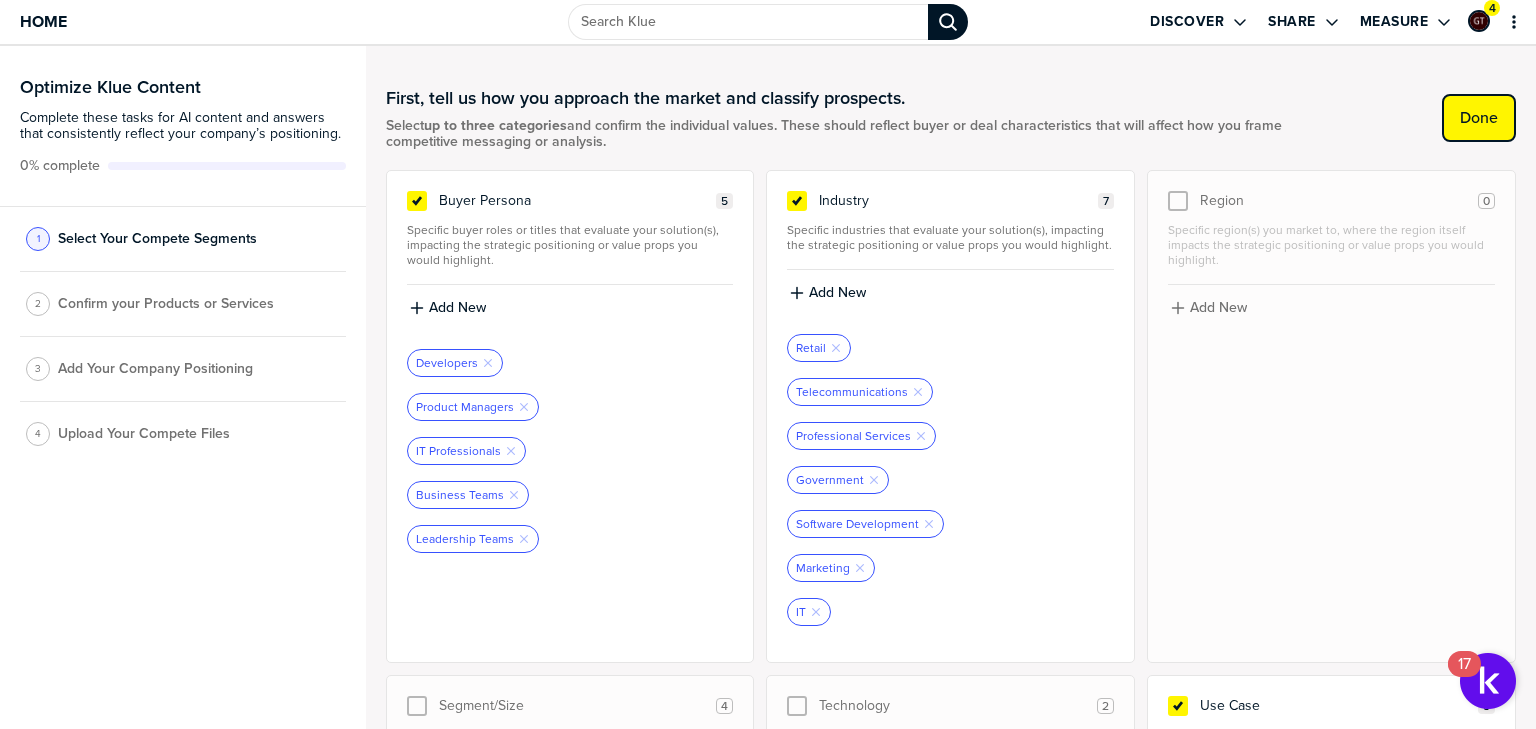 click on "Done" at bounding box center [1479, 118] 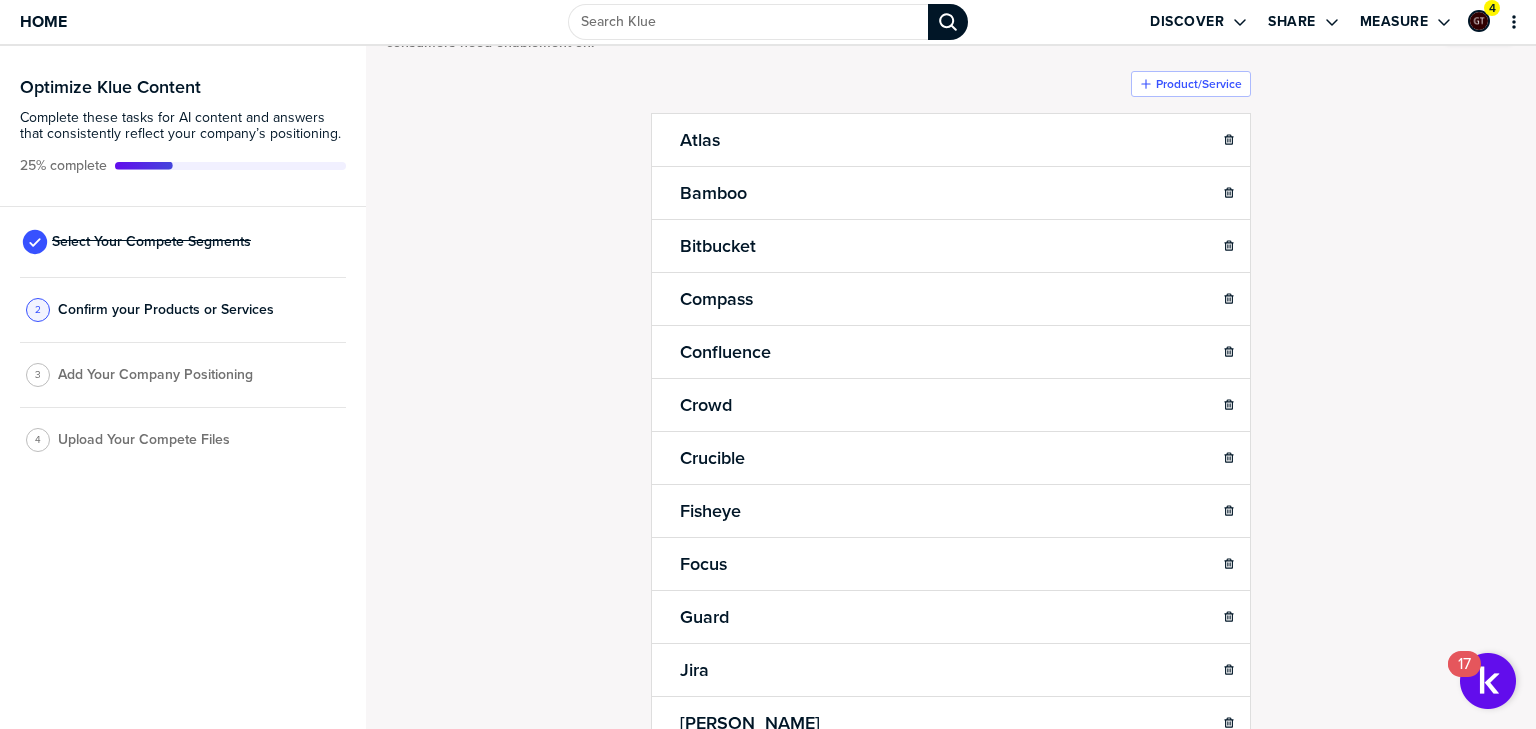 scroll, scrollTop: 0, scrollLeft: 0, axis: both 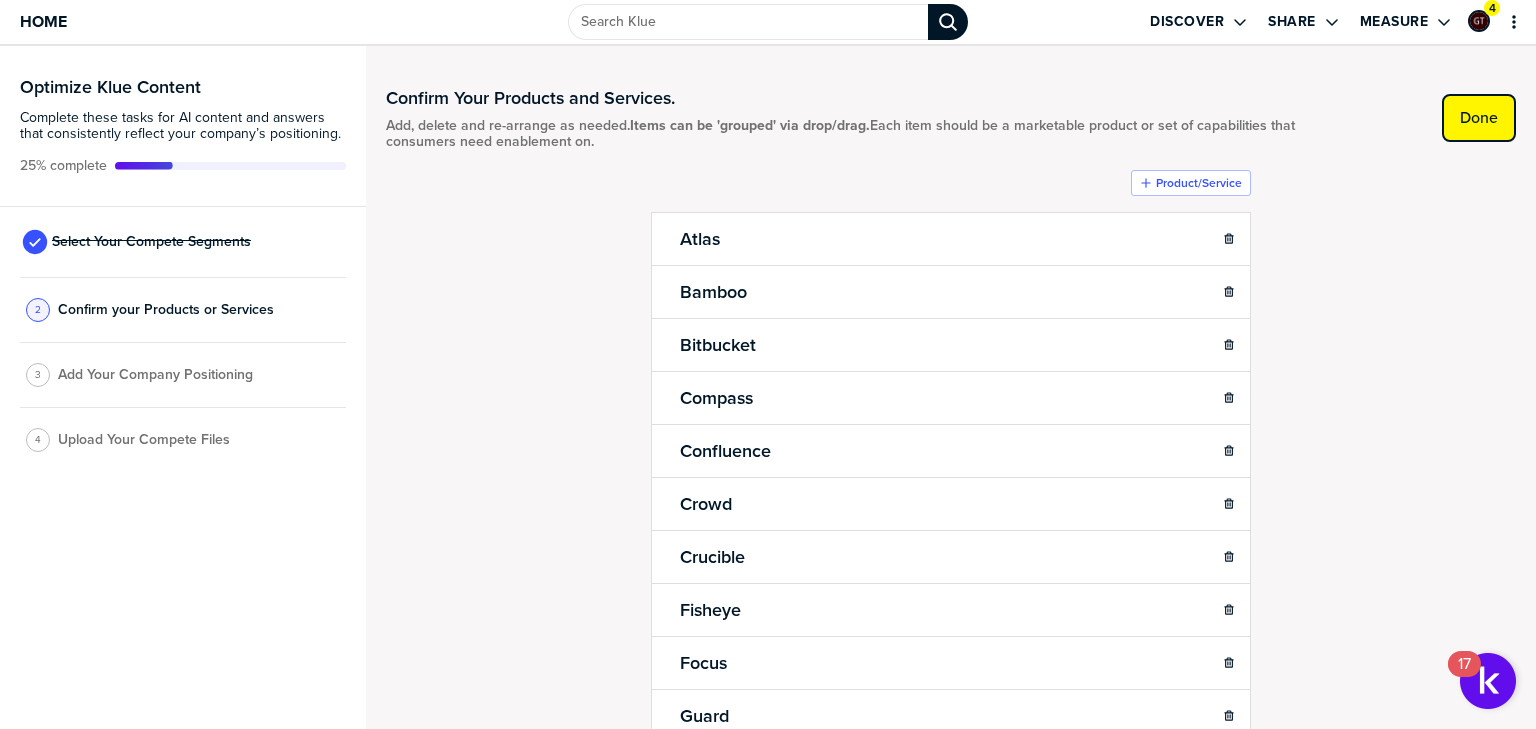 click on "Done" at bounding box center (1479, 118) 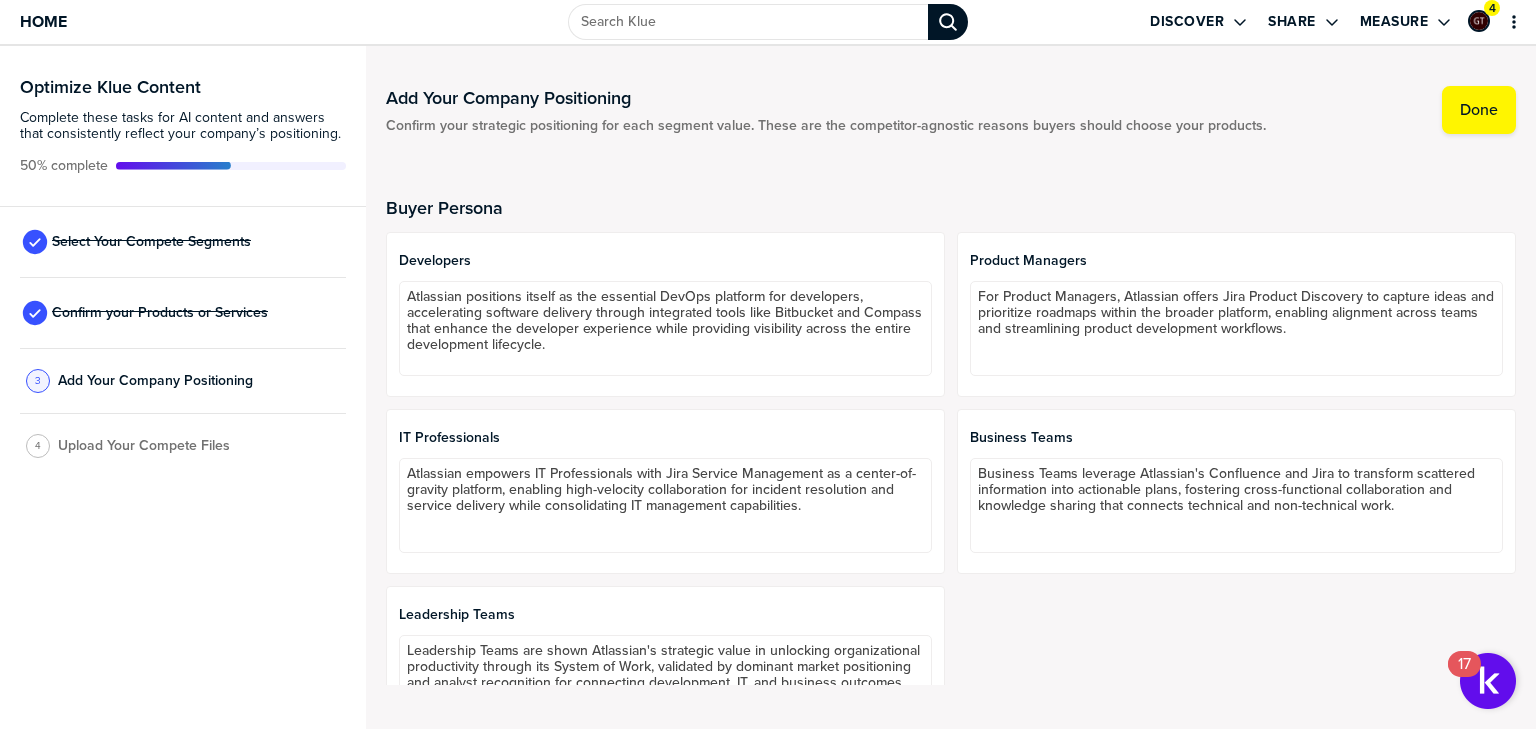 click on "Optimize Klue Content Complete these tasks for AI content and answers that consistently reflect your company’s positioning. 50% complete Select Your Compete Segments Confirm your Products or Services 3 Add Your Company Positioning 4 Upload Your Compete Files" at bounding box center [183, 387] 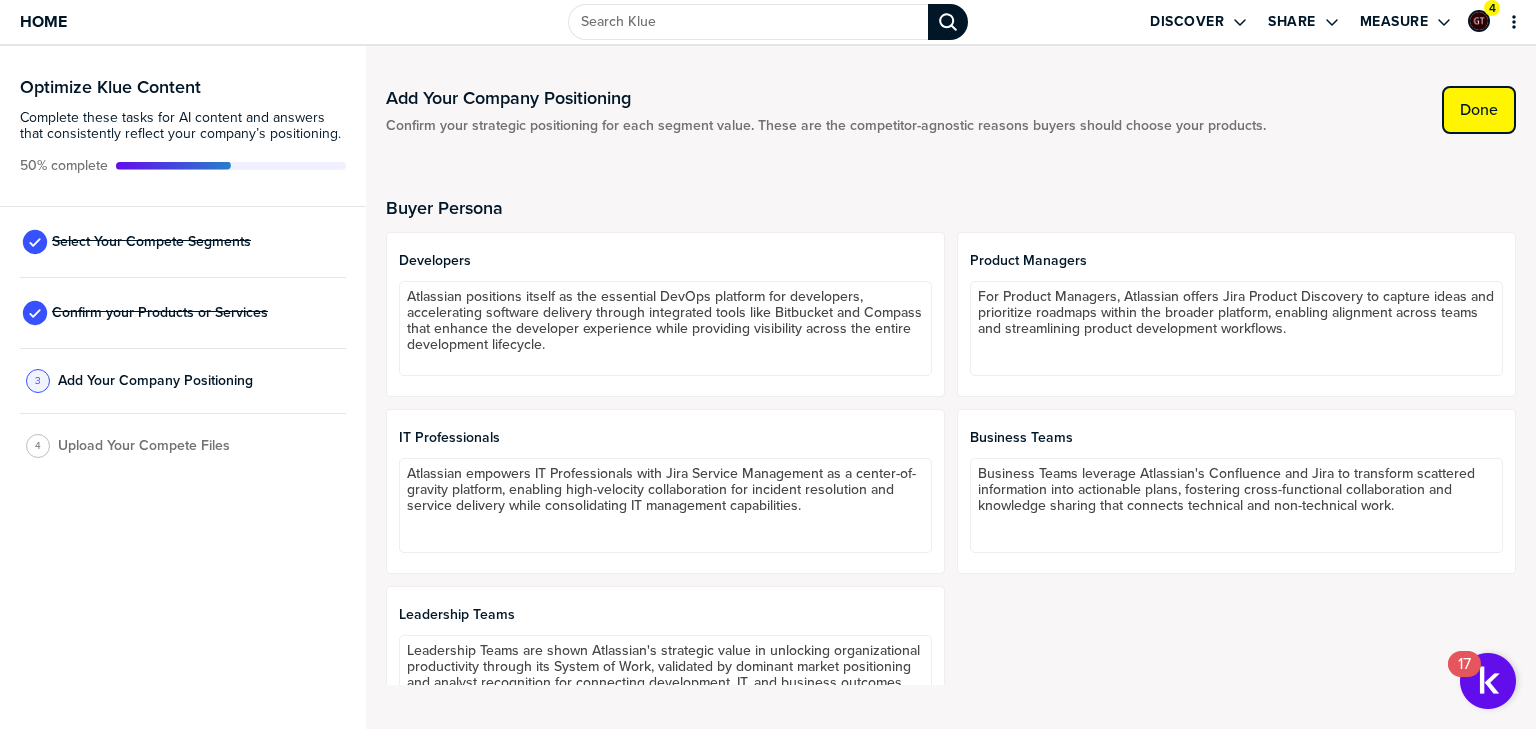 click on "Done" at bounding box center [1479, 110] 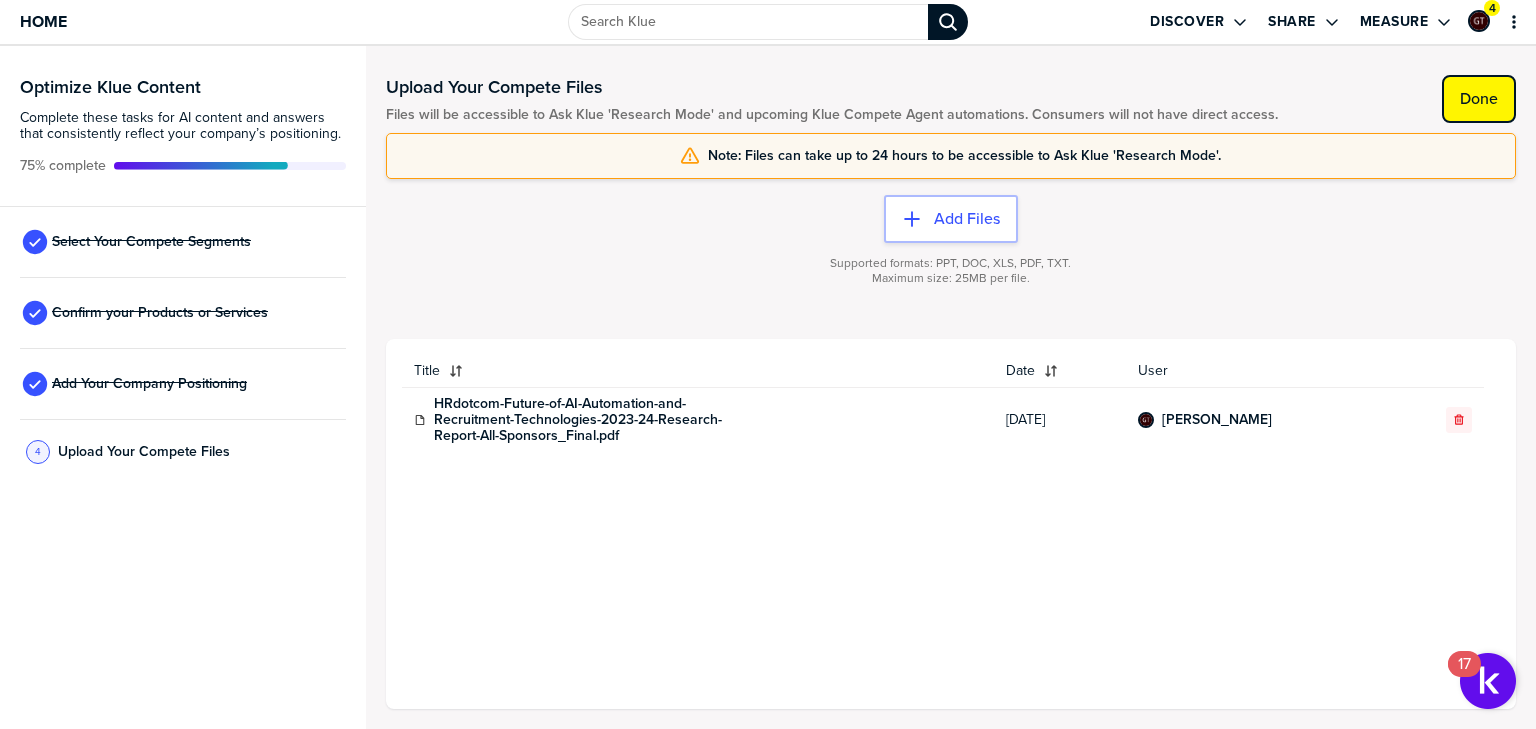 click on "Done" at bounding box center (1479, 99) 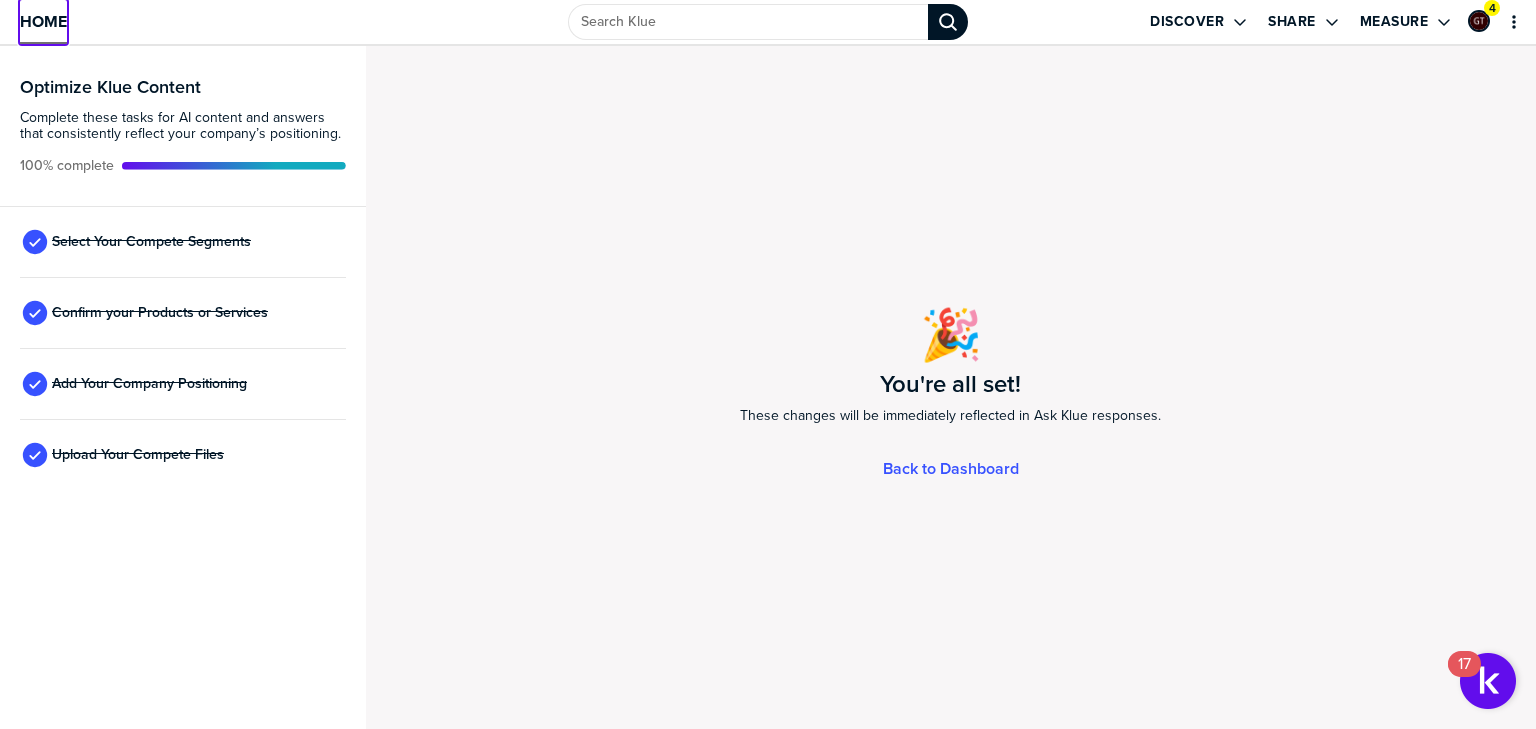 click on "Home" at bounding box center (43, 21) 